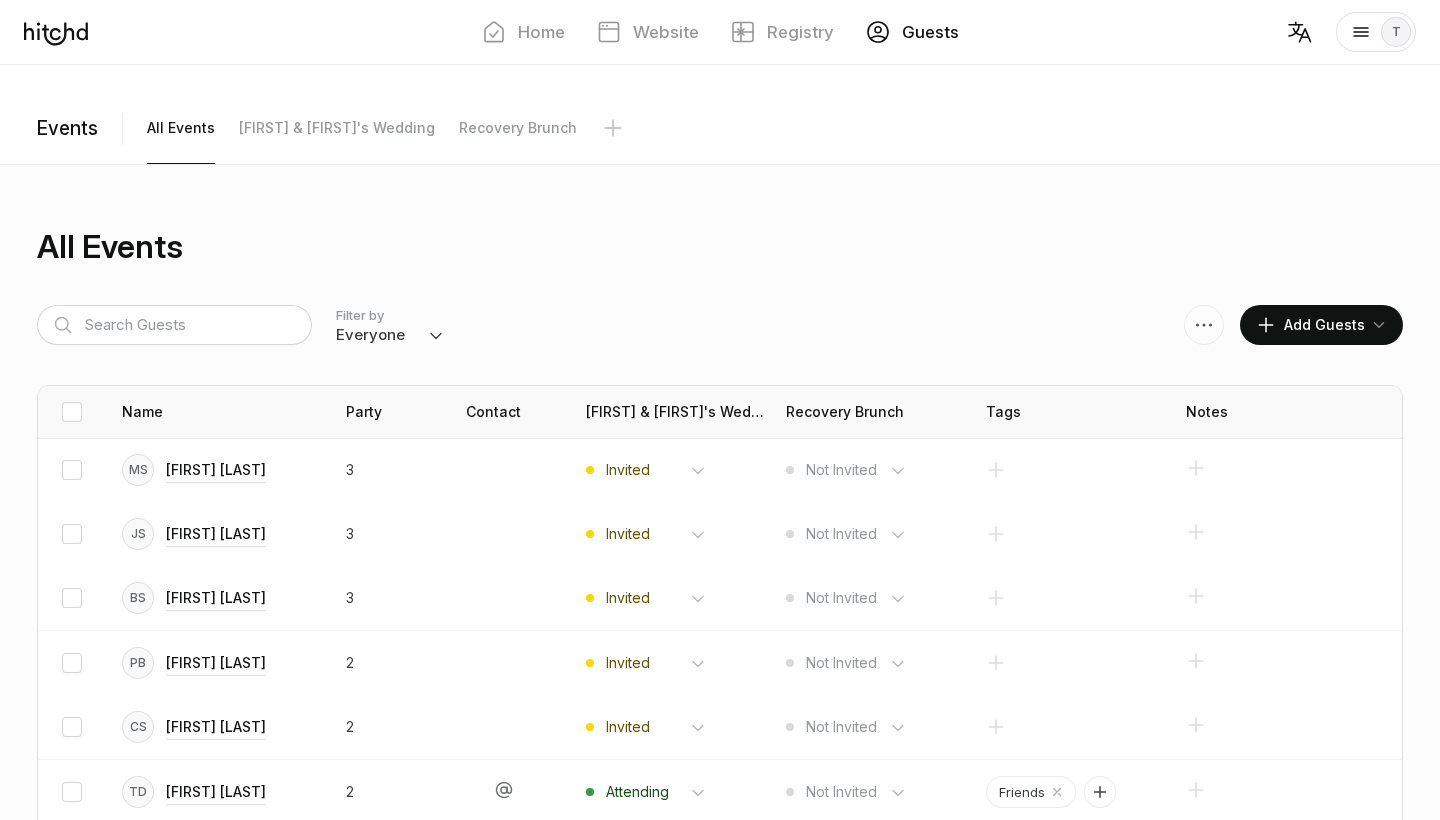 scroll, scrollTop: 4027, scrollLeft: 0, axis: vertical 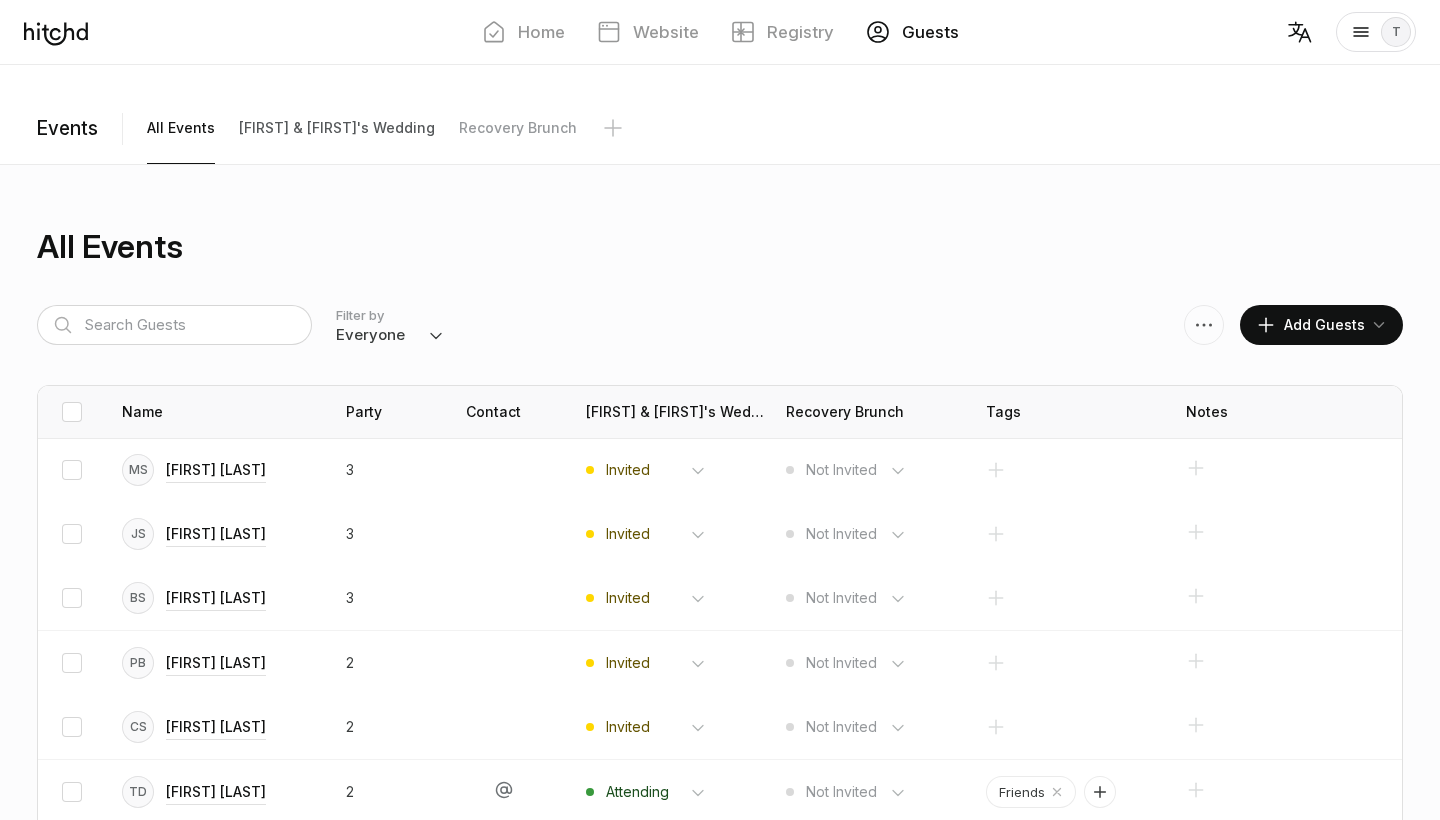 click on "[FIRST] & [FIRST]'s Wedding" at bounding box center (181, 128) 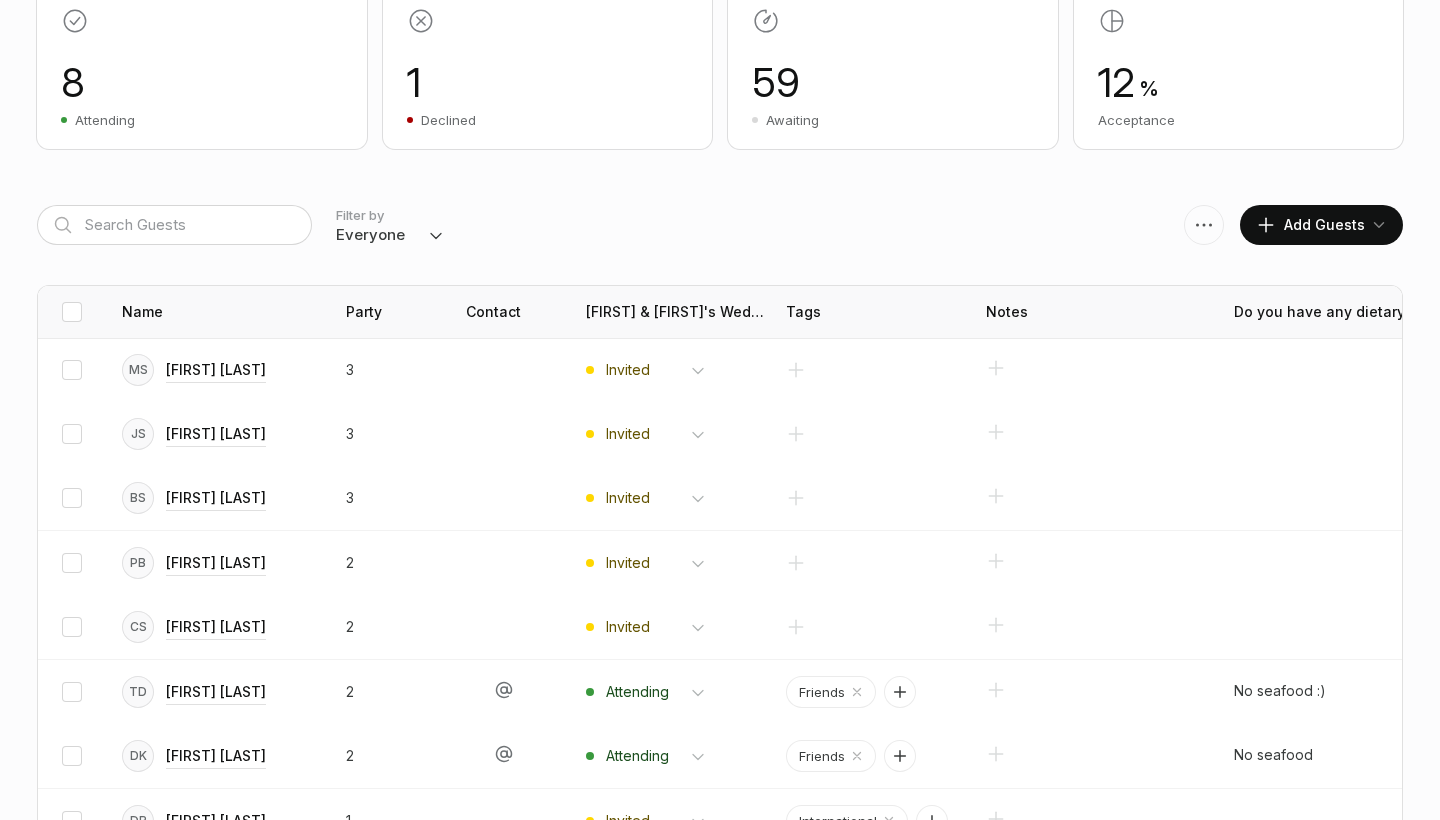 scroll, scrollTop: 337, scrollLeft: 0, axis: vertical 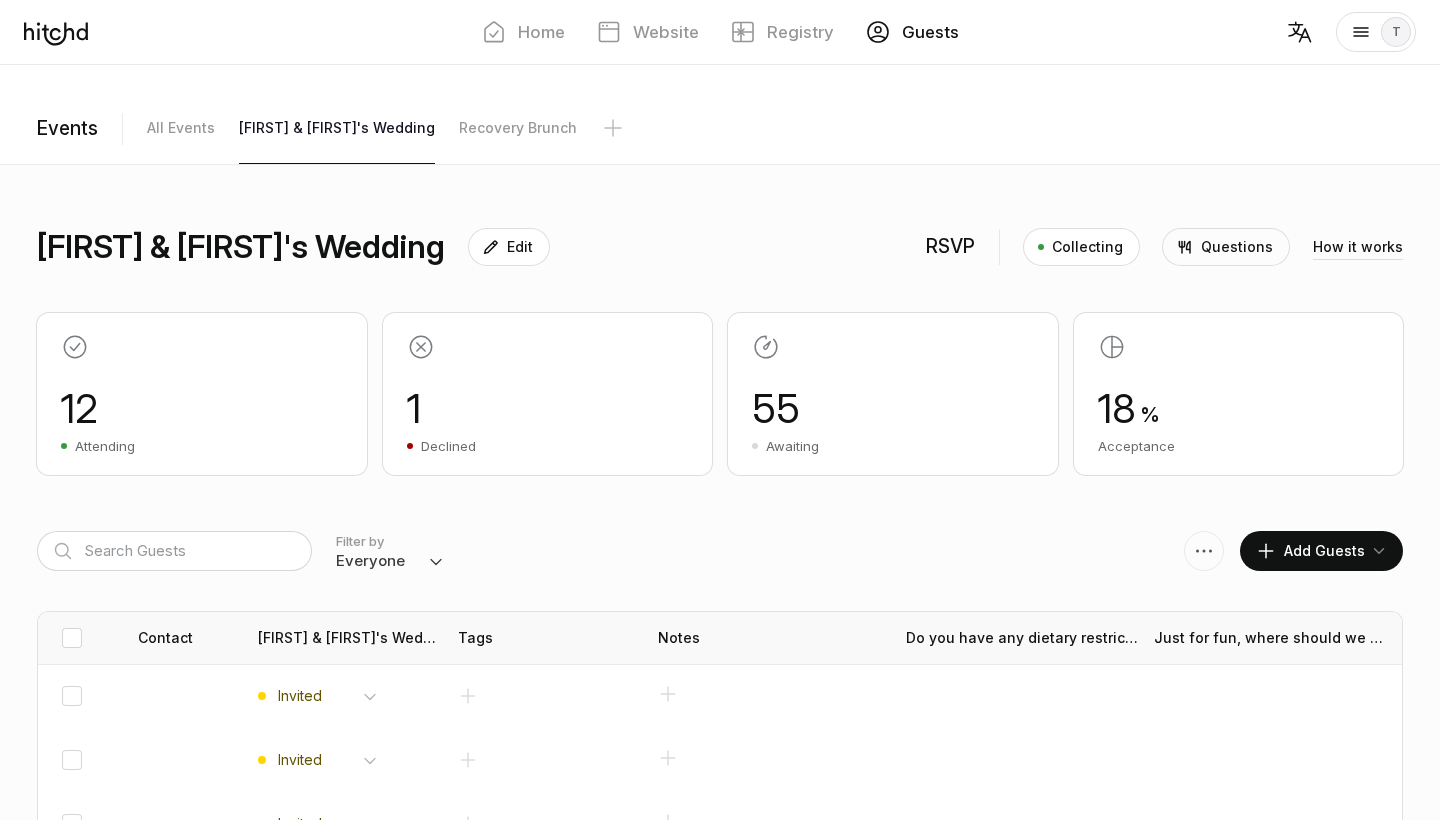 click on "Filter by
Everyone
Attending
Declined
Awaiting
Not Invited
Add Guests" at bounding box center [720, 551] 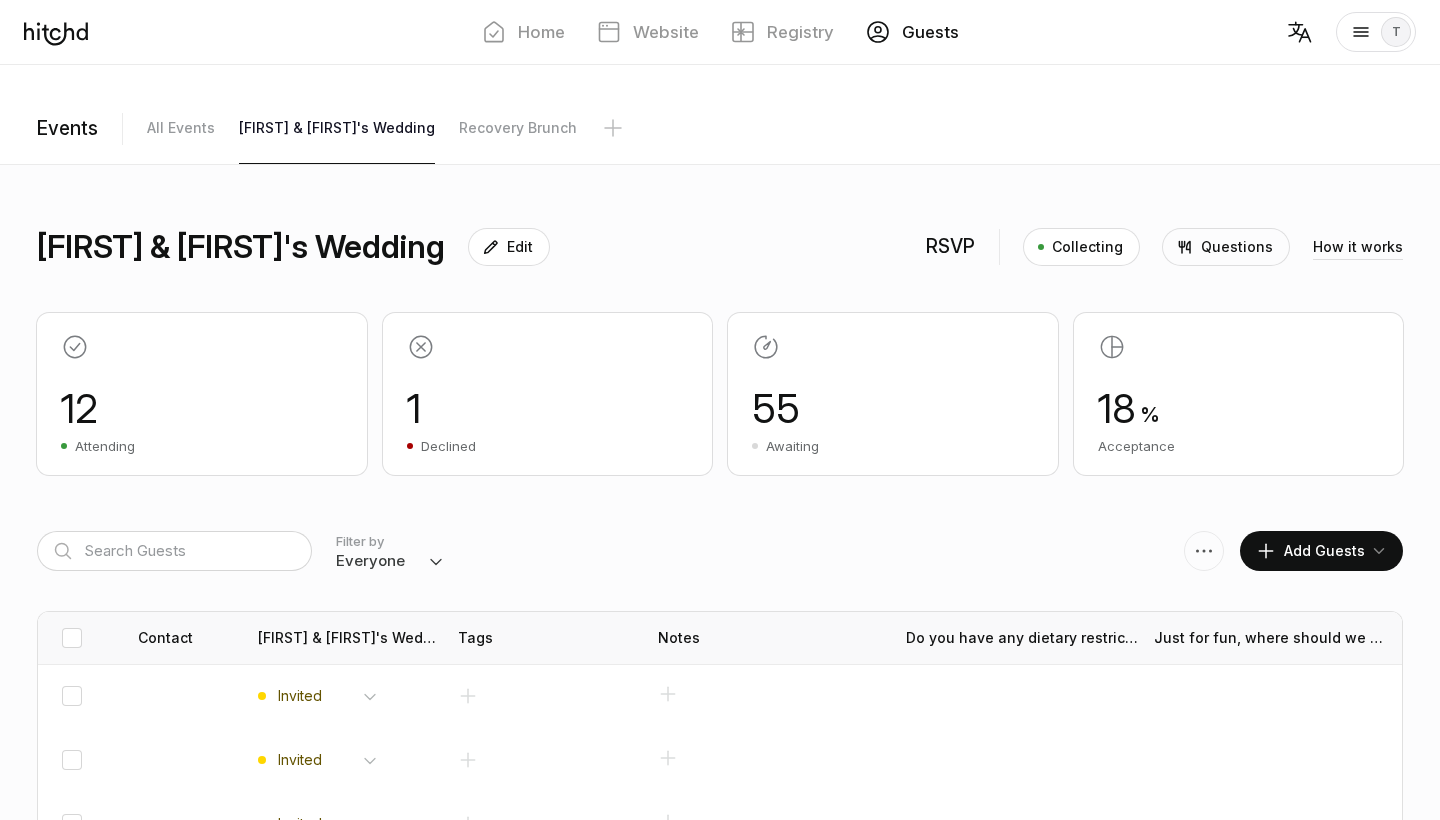 click on "12
Attending" at bounding box center (202, 394) 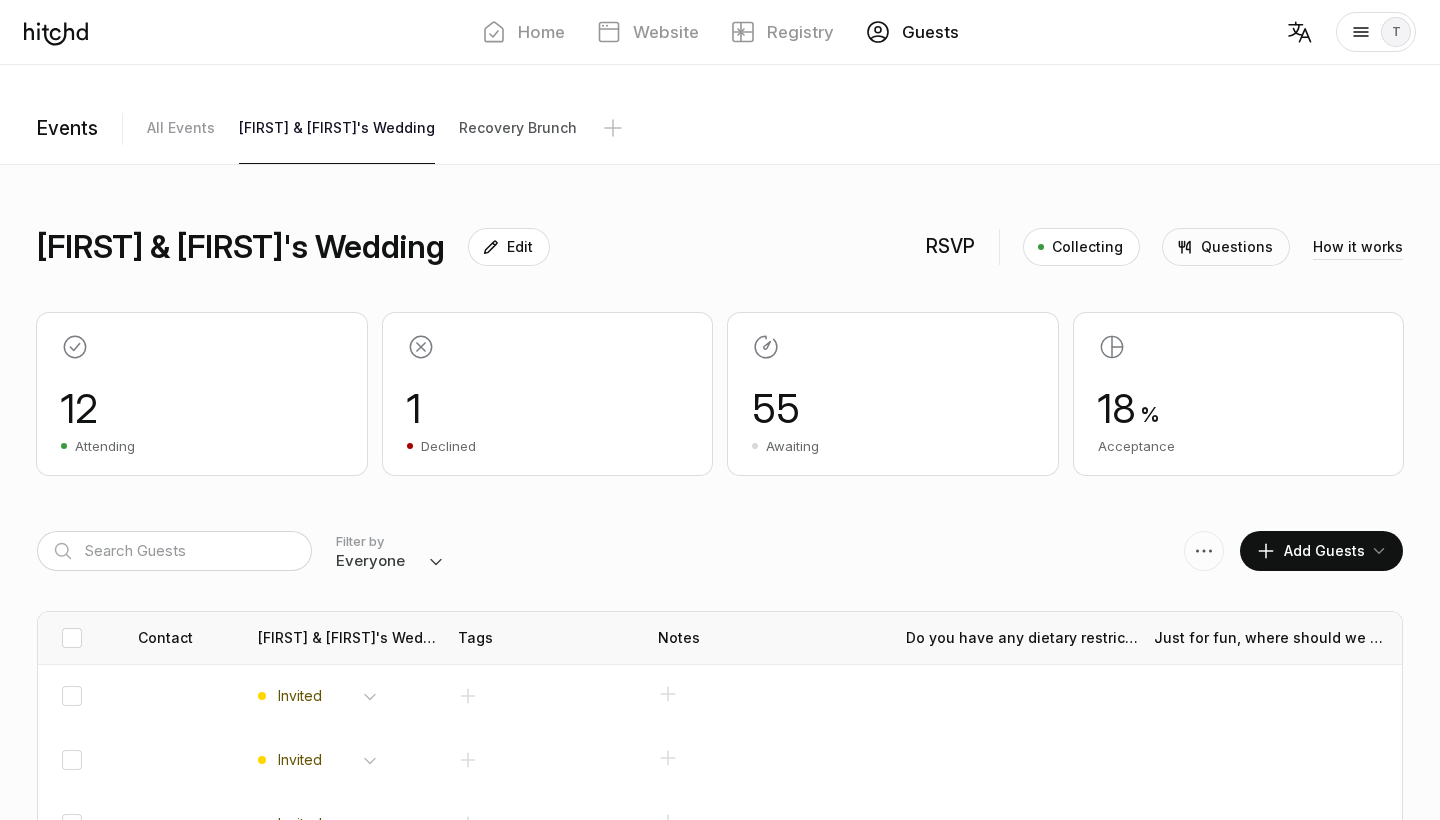 click on "Recovery Brunch" at bounding box center [181, 128] 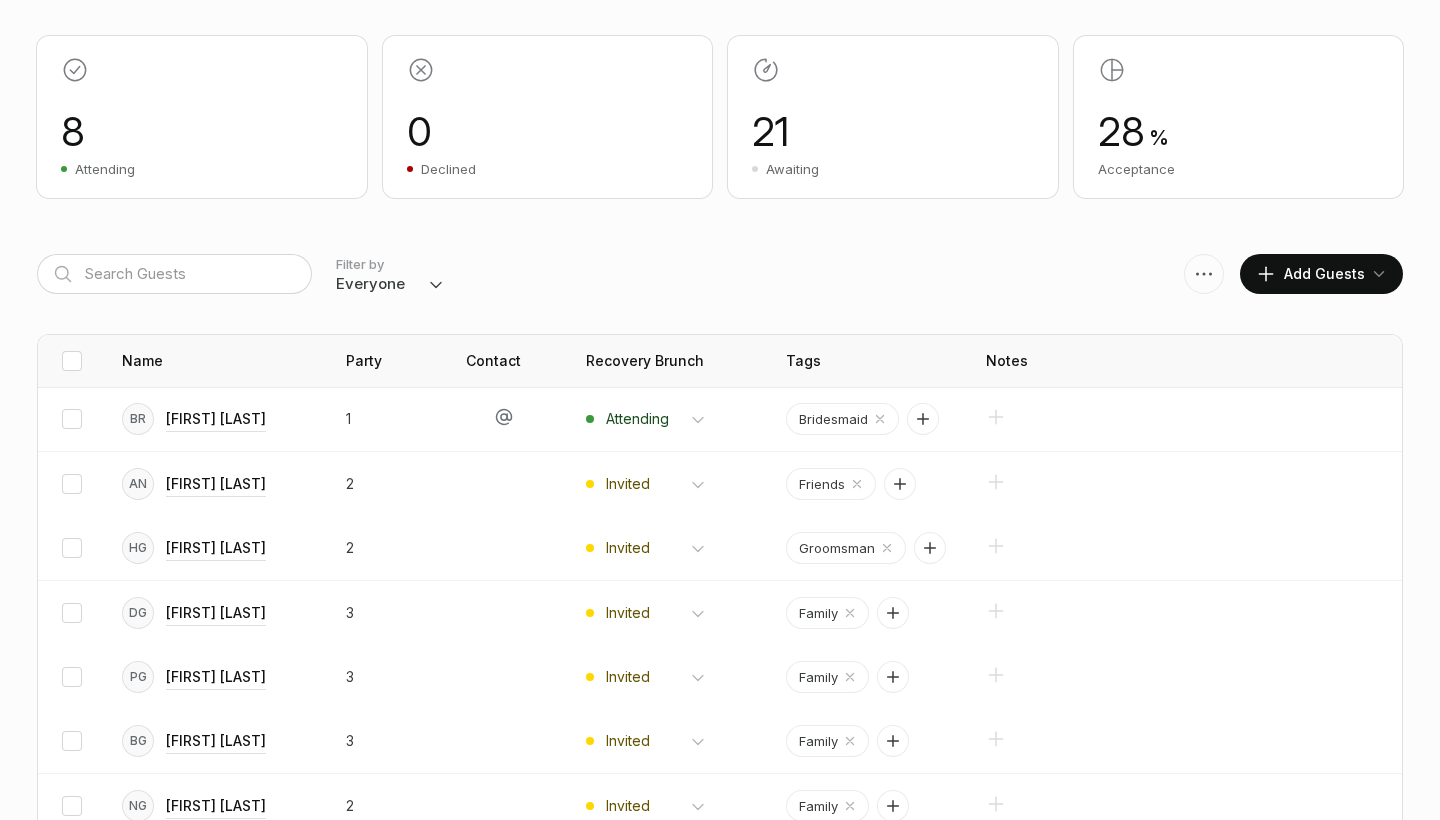 scroll, scrollTop: 504, scrollLeft: 0, axis: vertical 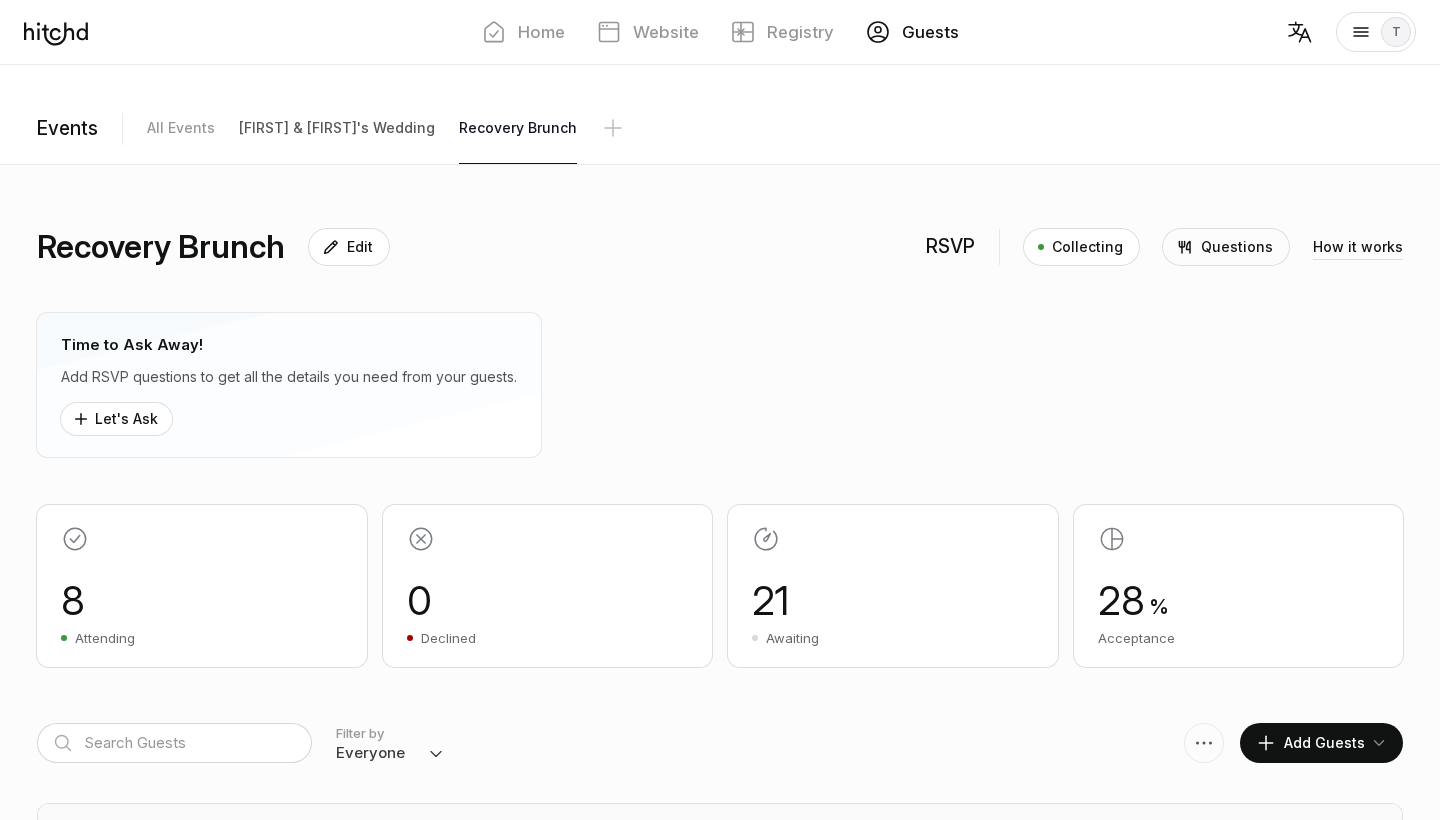 click on "[FIRST] & [FIRST]'s Wedding" at bounding box center (181, 128) 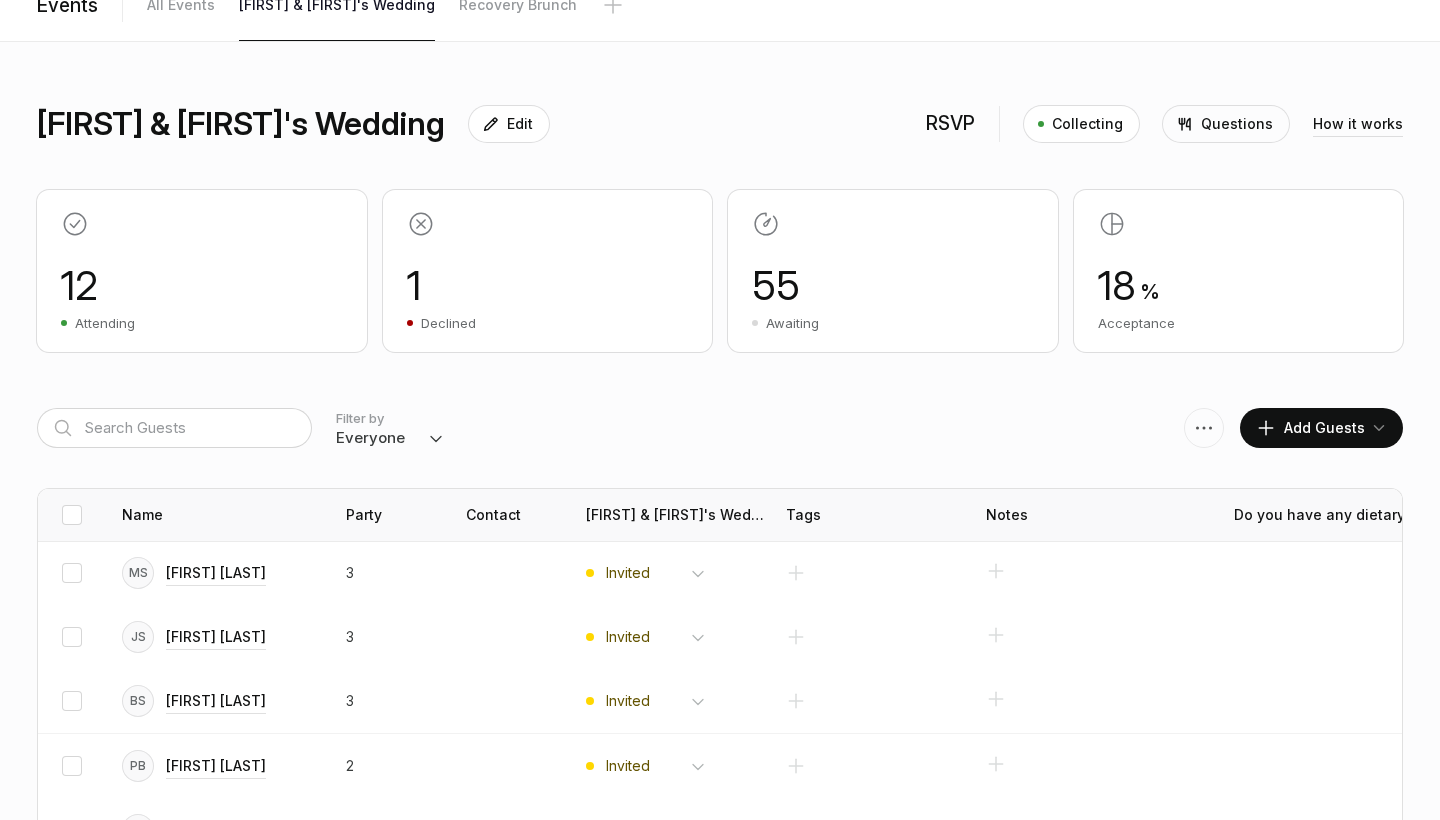 scroll, scrollTop: 136, scrollLeft: 0, axis: vertical 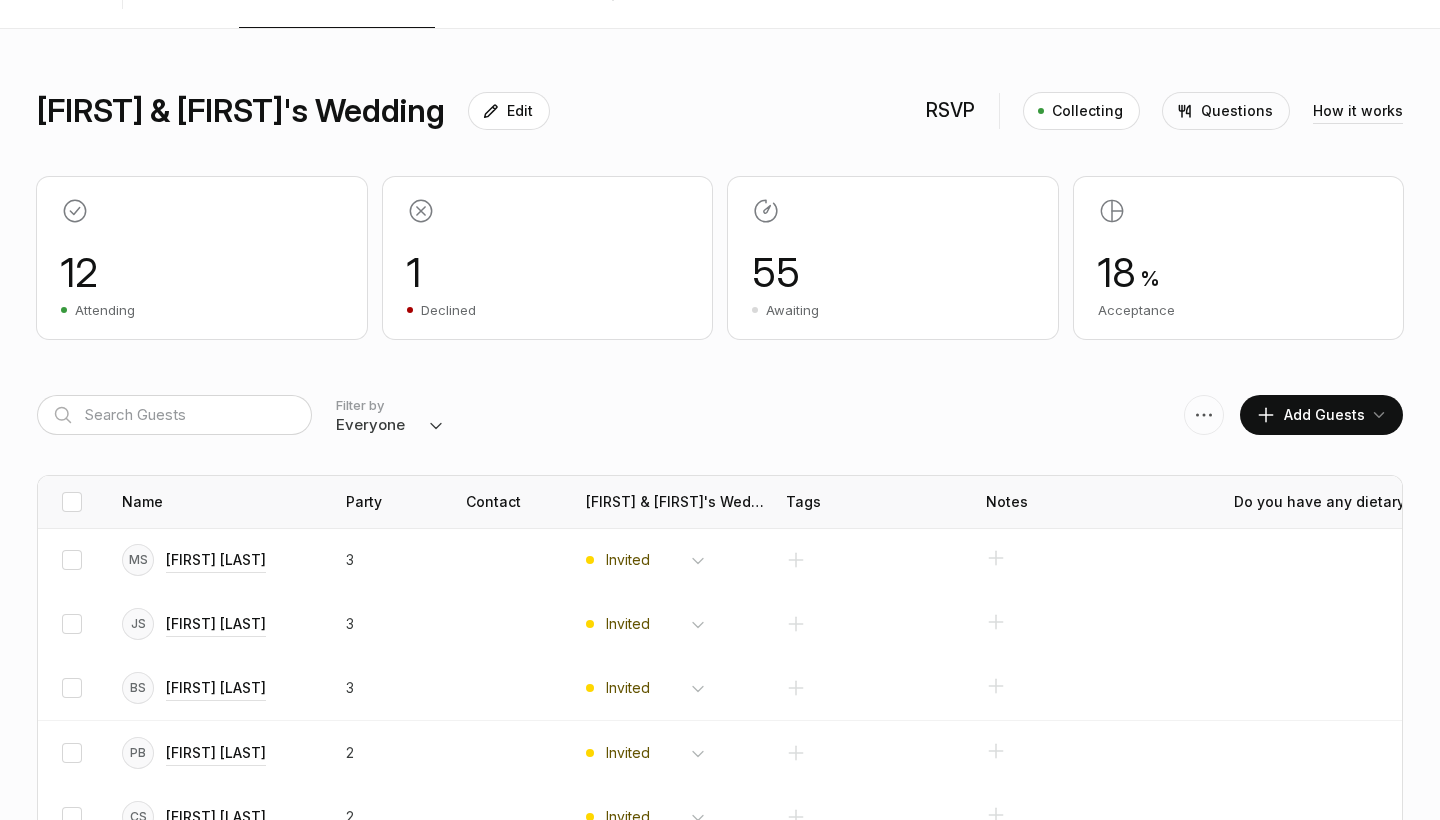 select on "attending" 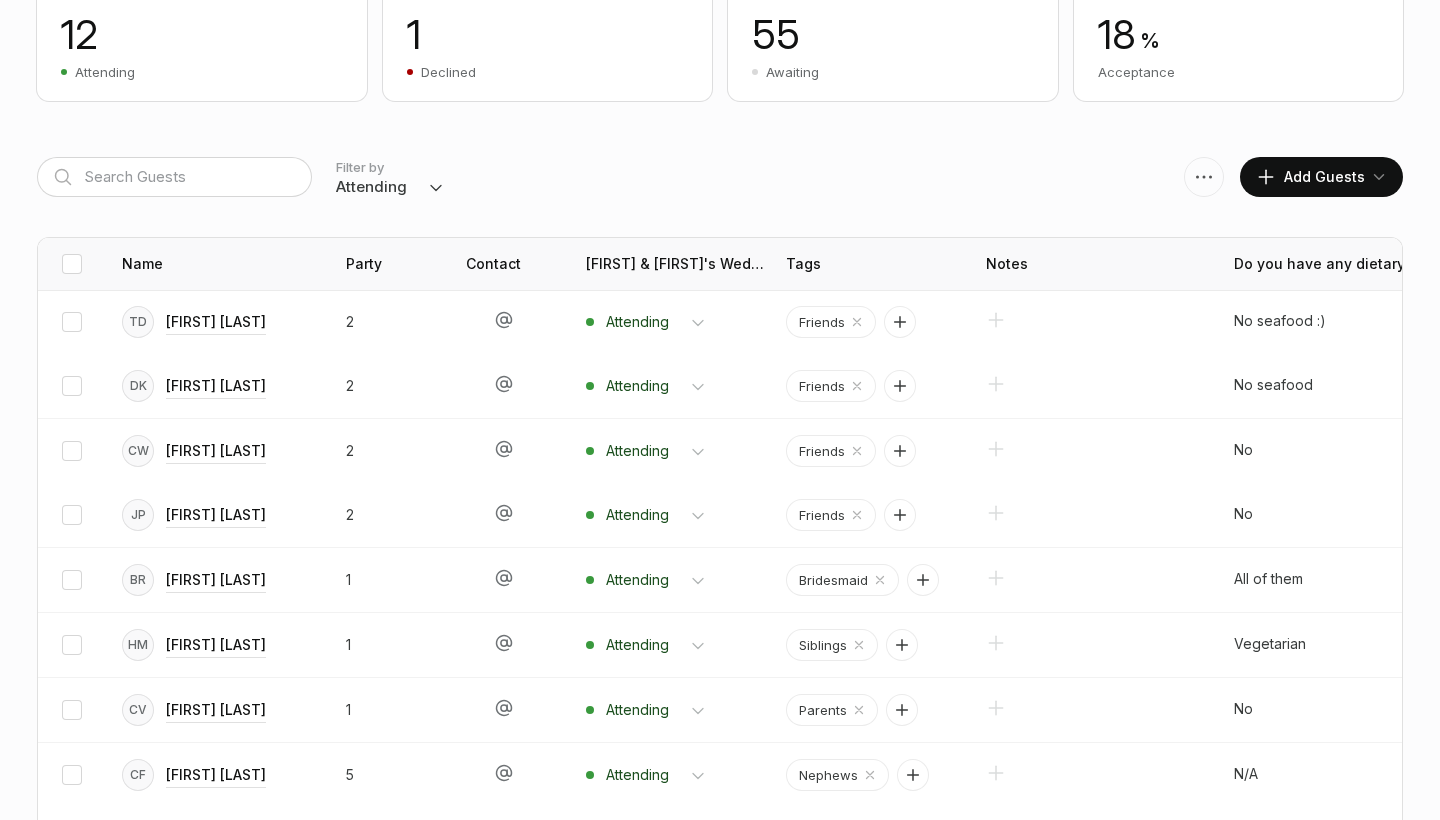 scroll, scrollTop: 377, scrollLeft: 0, axis: vertical 